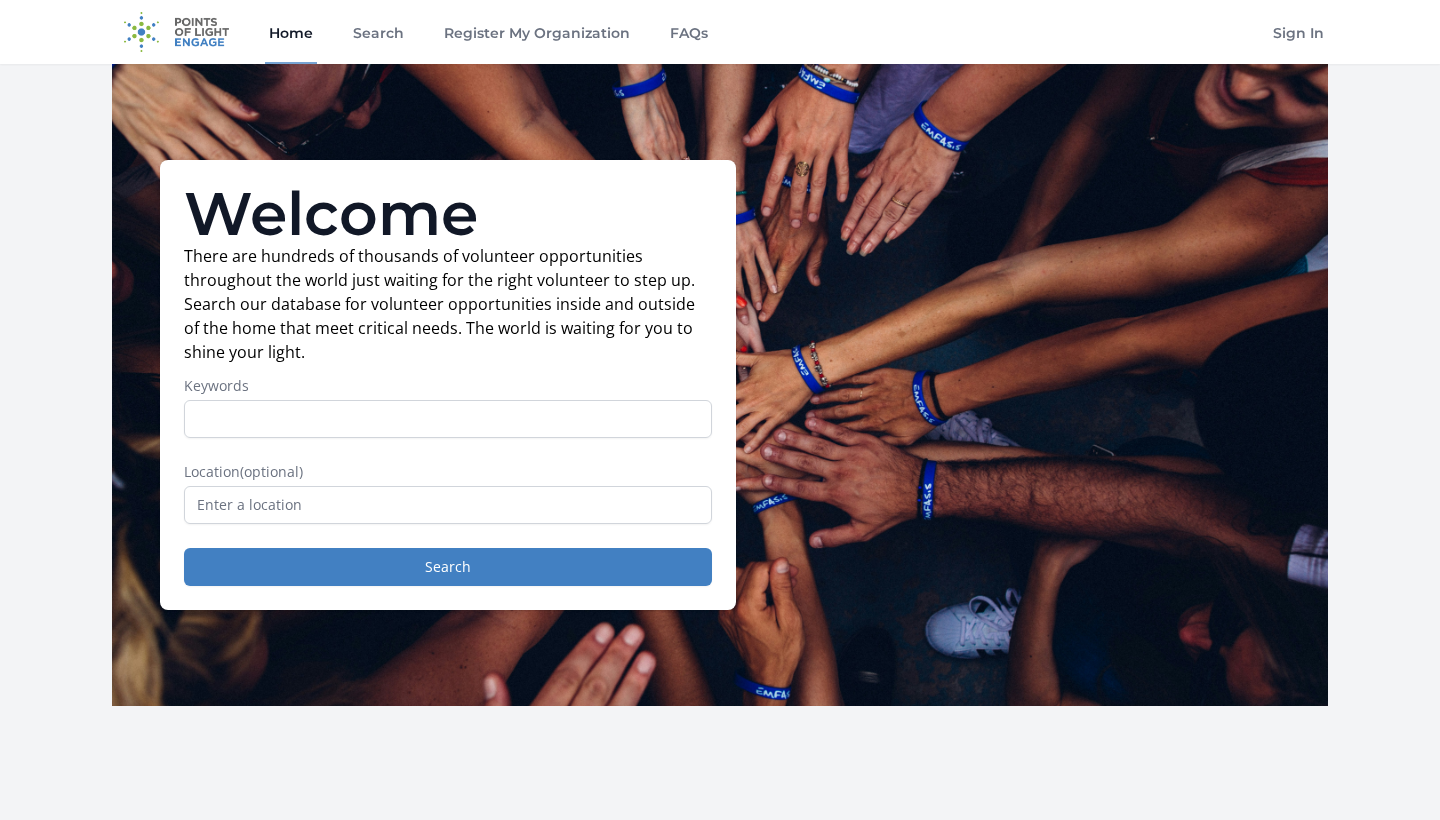 scroll, scrollTop: 0, scrollLeft: 0, axis: both 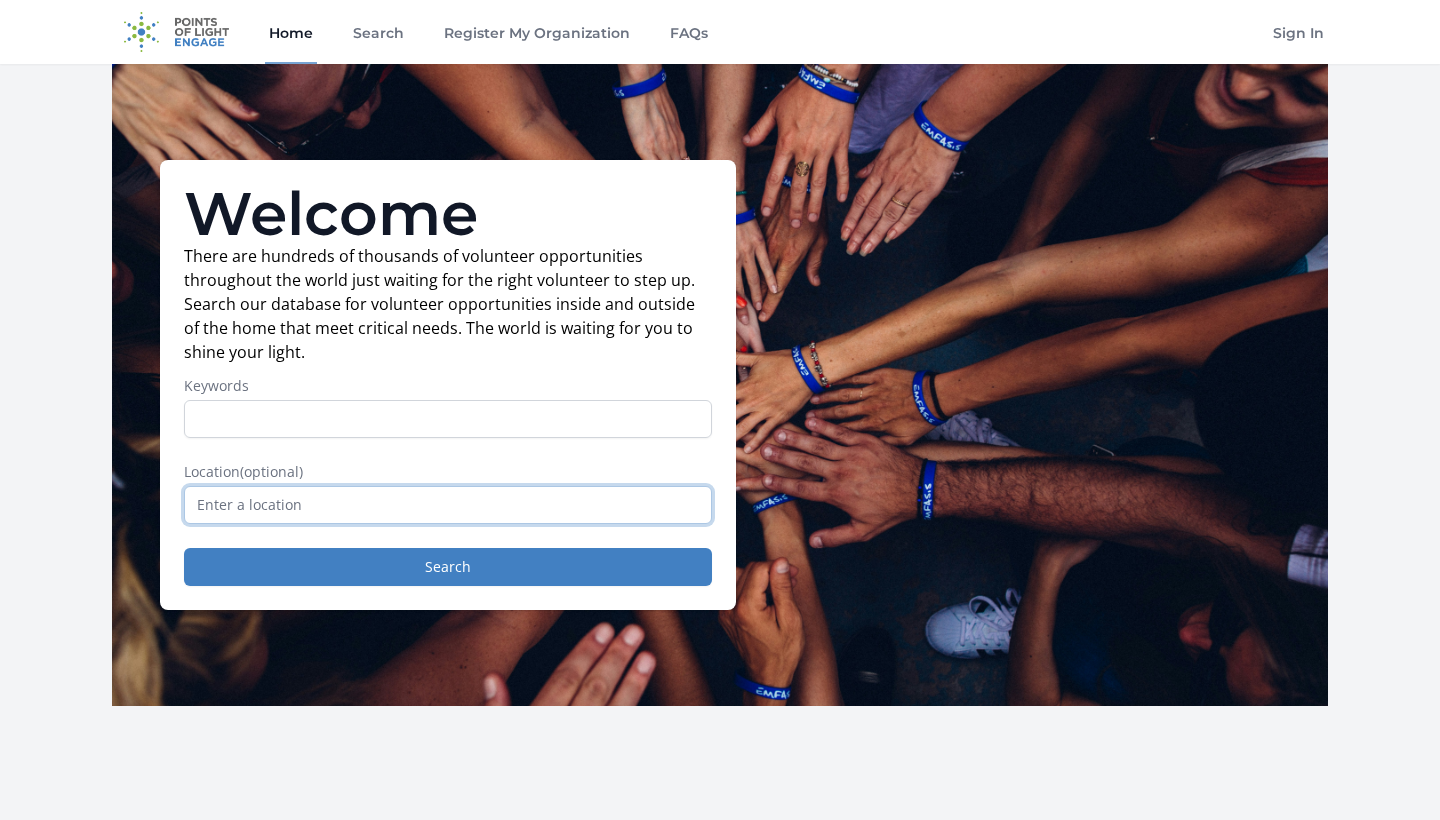 click at bounding box center (448, 505) 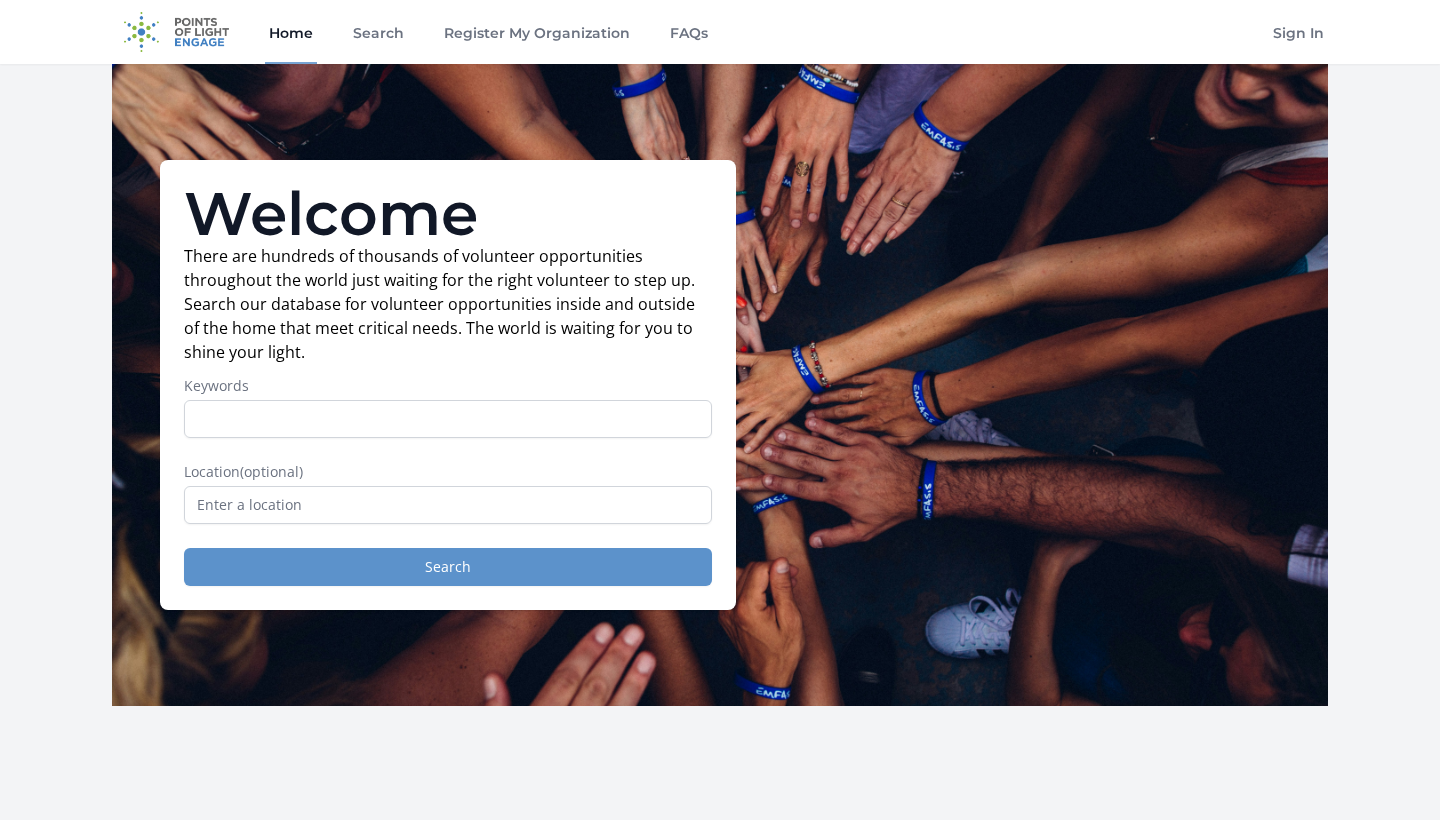 click on "Search" at bounding box center (448, 567) 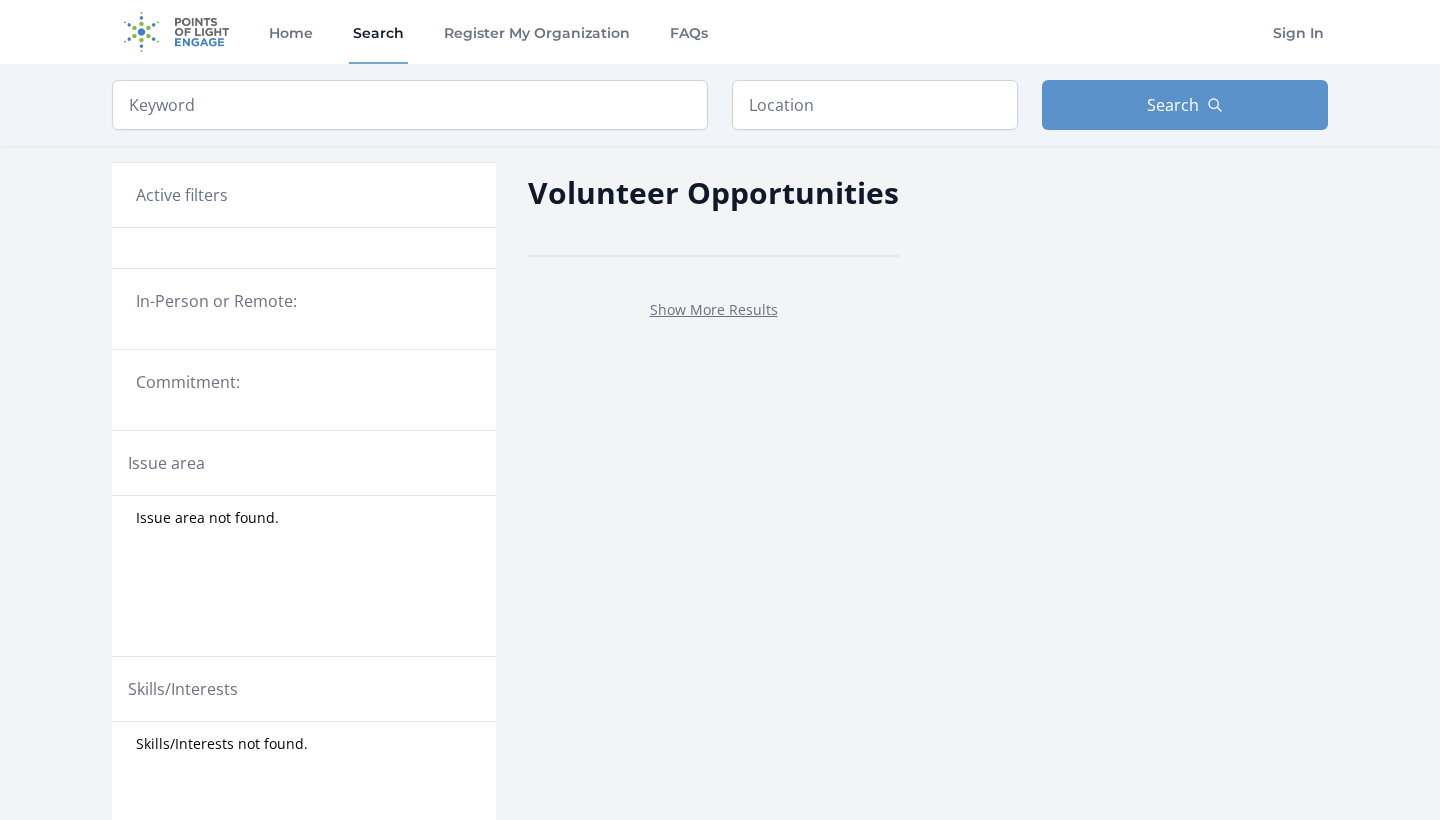 scroll, scrollTop: 0, scrollLeft: 0, axis: both 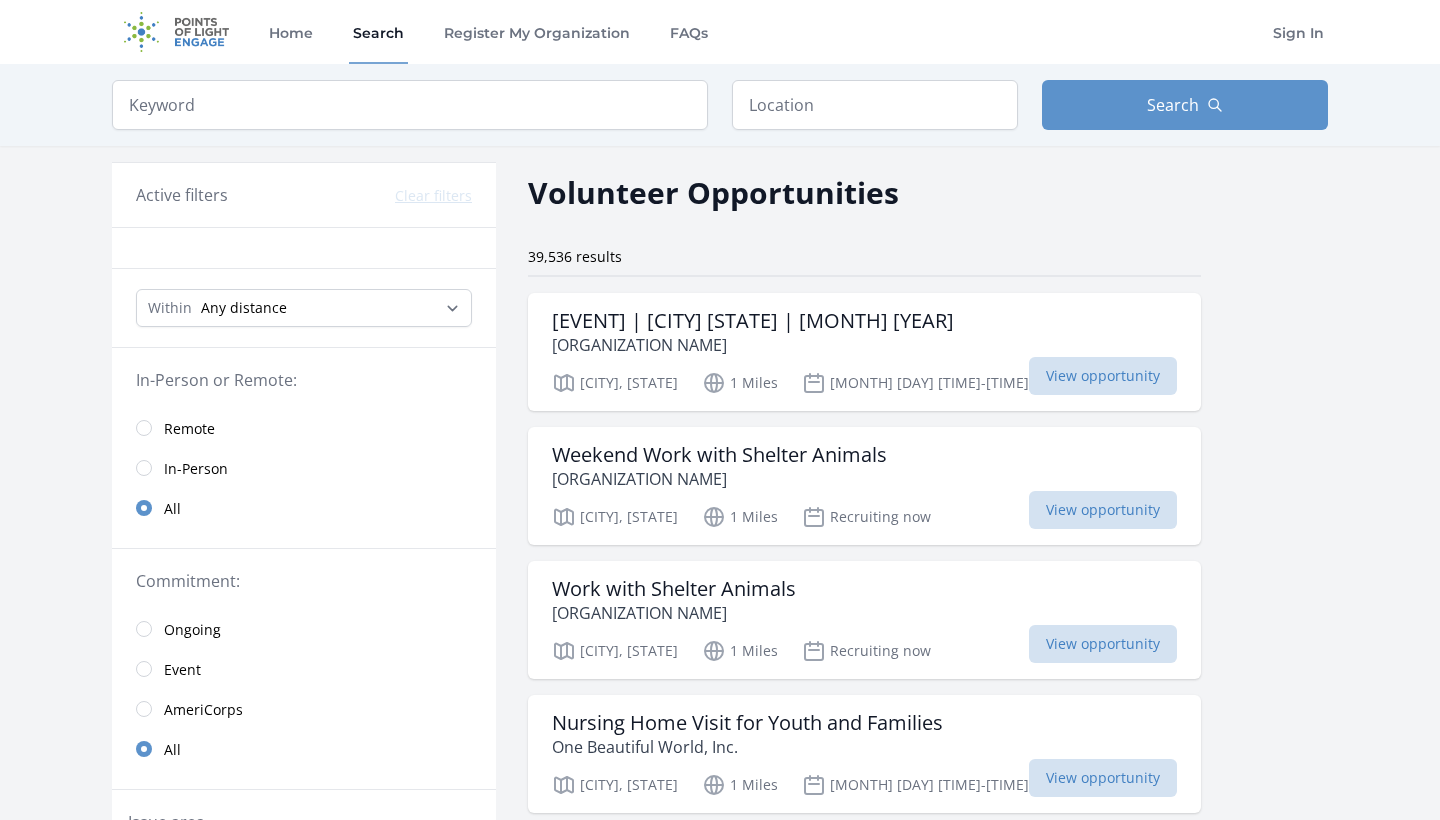 click on "In-Person" at bounding box center (196, 469) 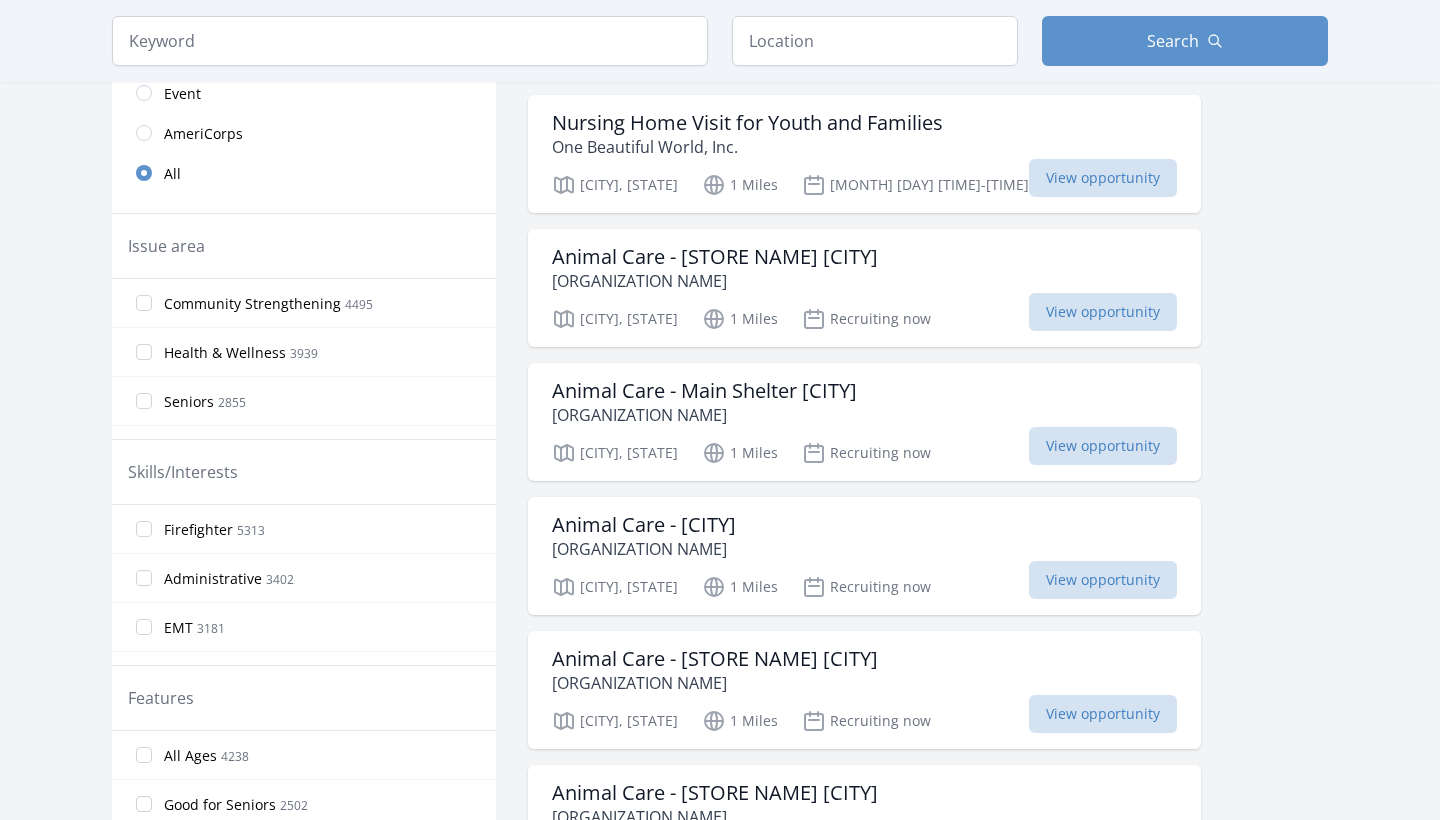 scroll, scrollTop: 631, scrollLeft: 0, axis: vertical 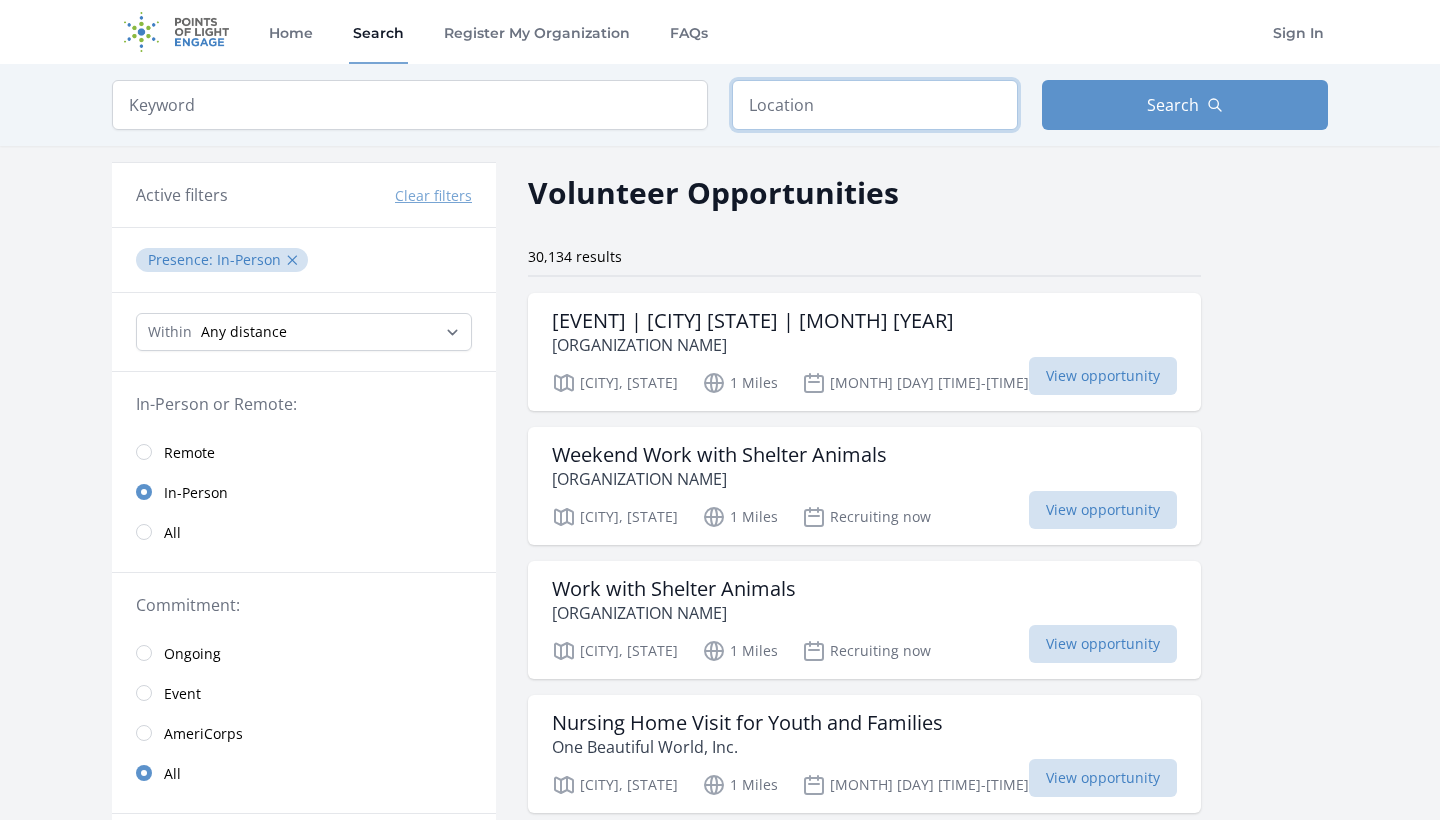 click at bounding box center [875, 105] 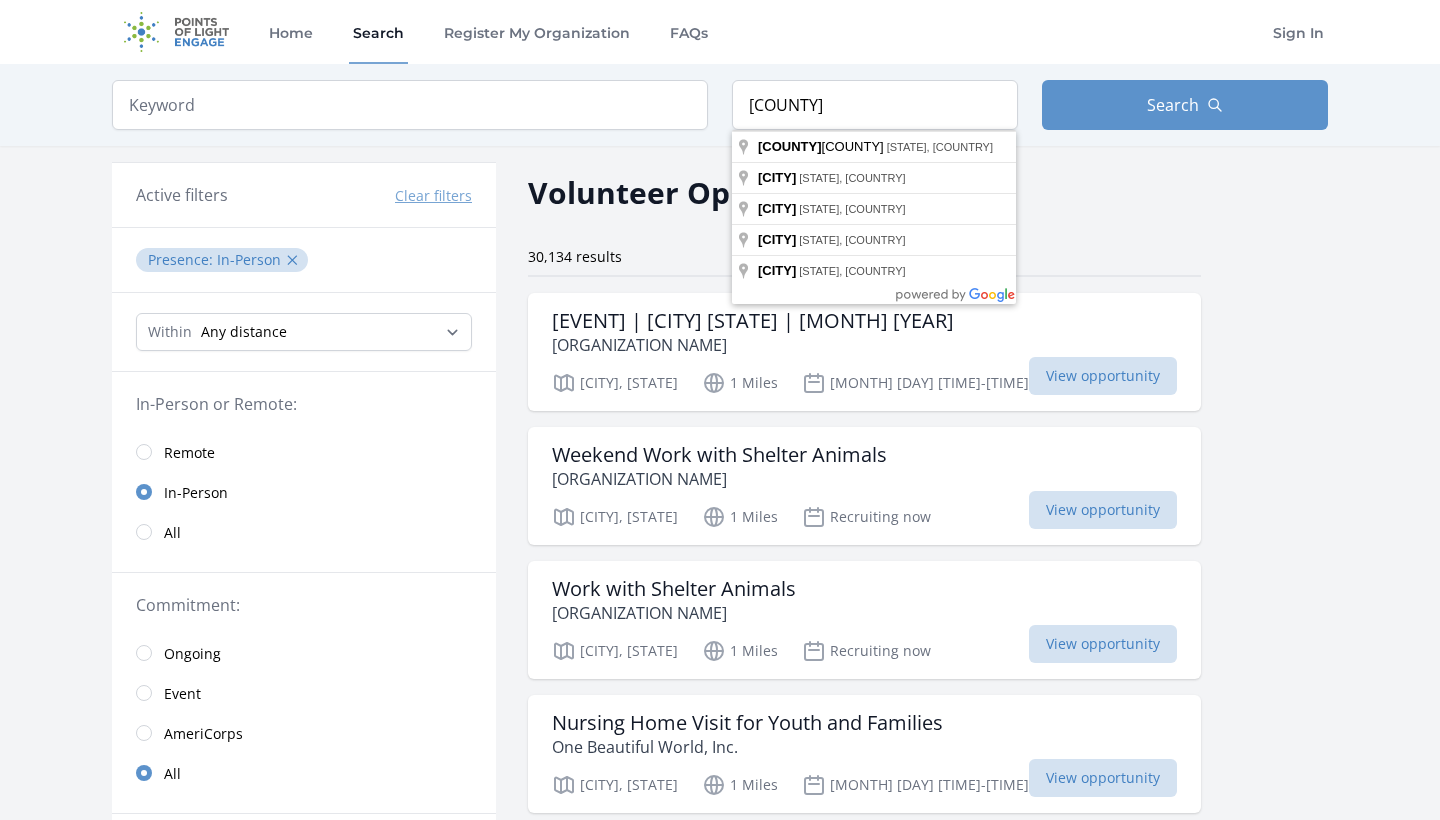 type on "Broward County, FL, USA" 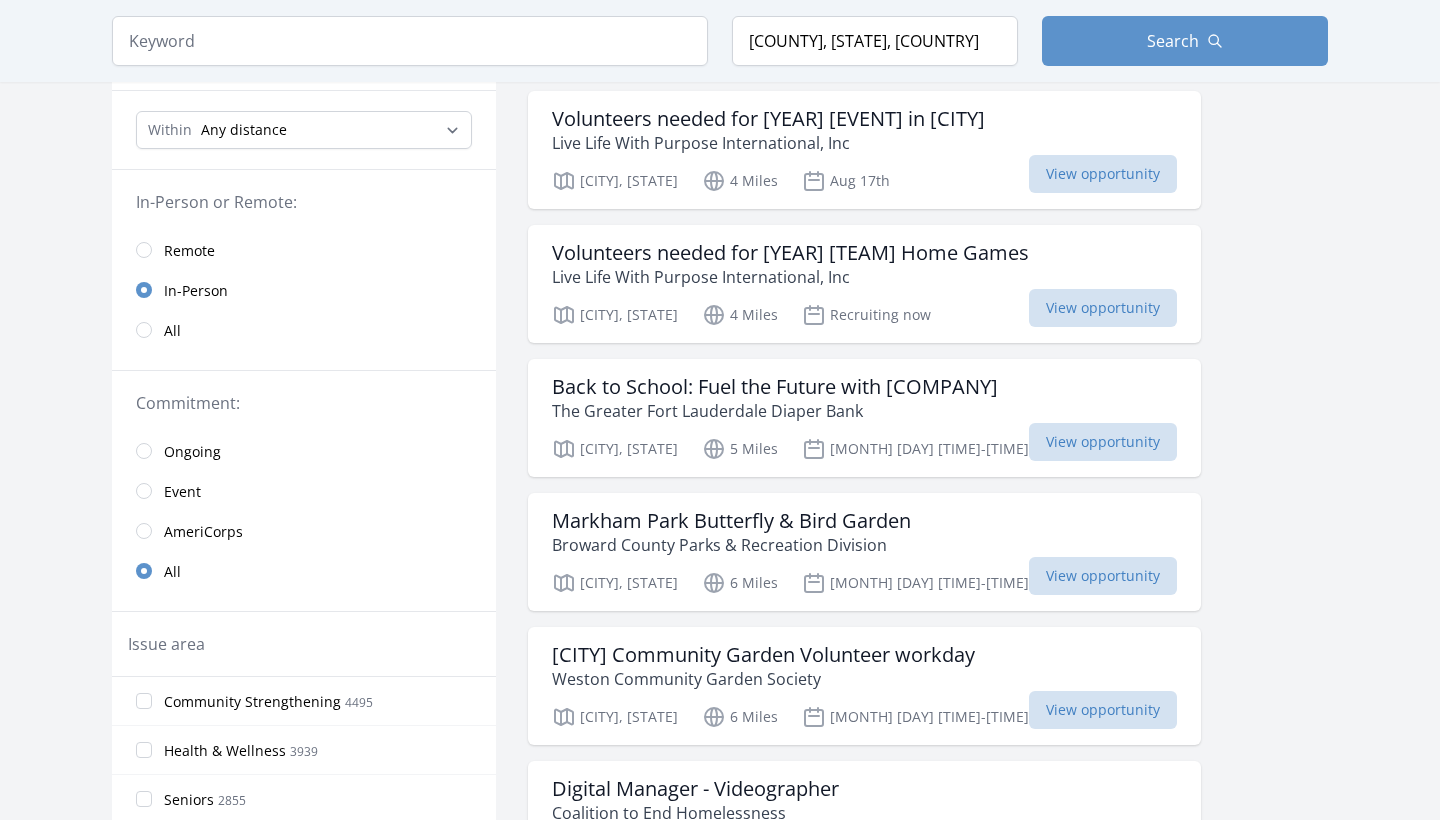 scroll, scrollTop: 203, scrollLeft: 0, axis: vertical 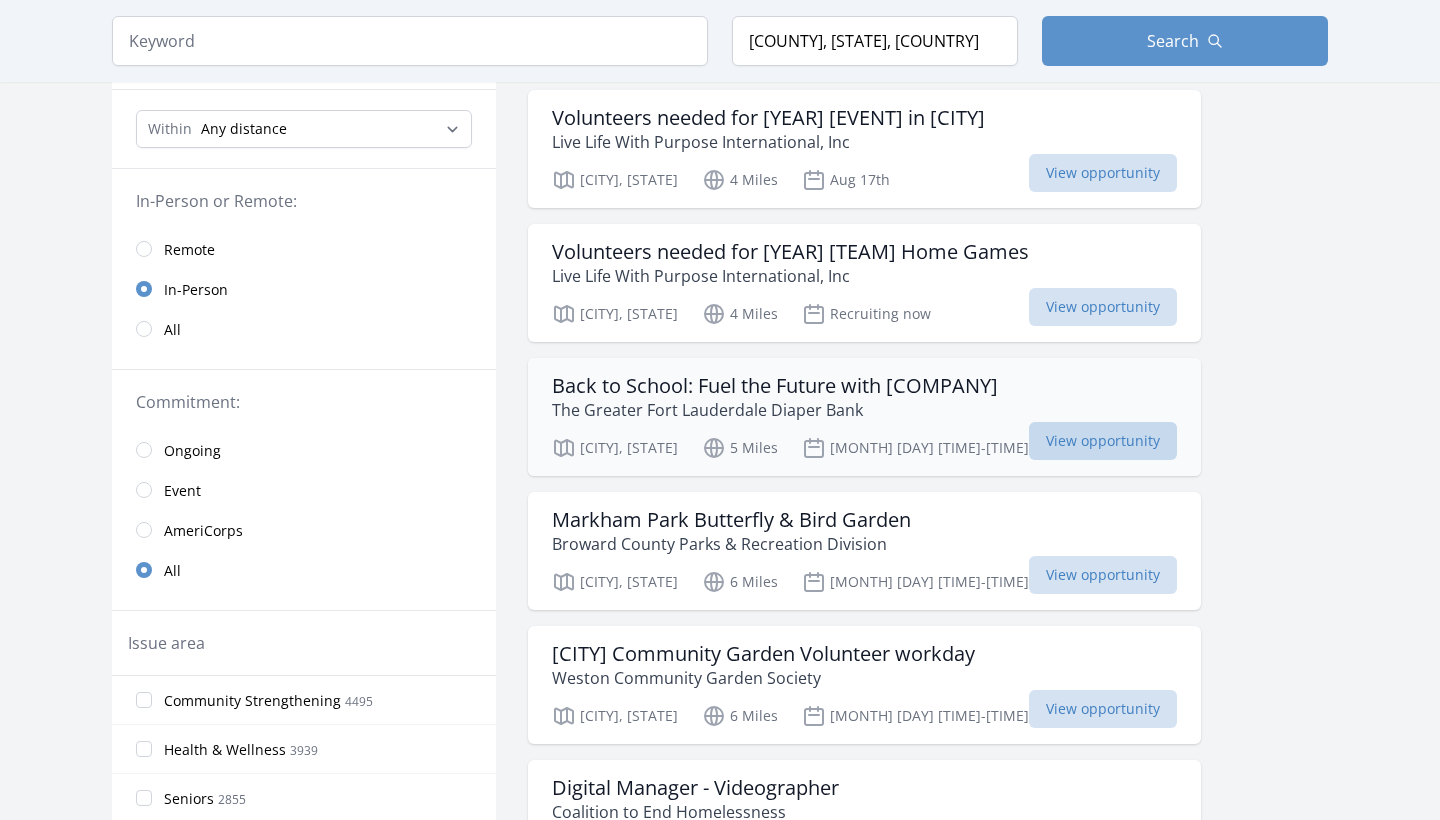 click on "View opportunity" at bounding box center (1103, 441) 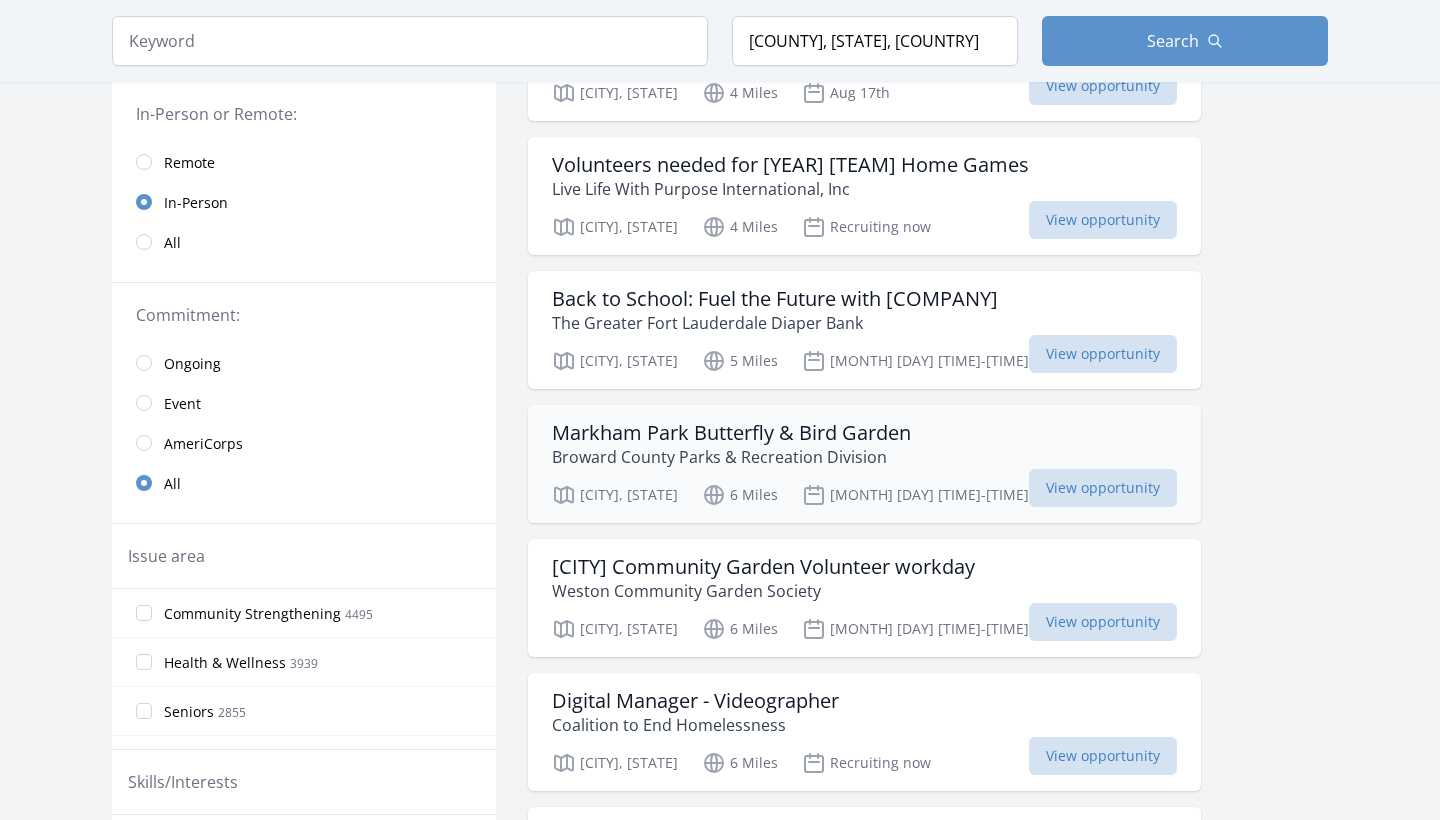scroll, scrollTop: 292, scrollLeft: 0, axis: vertical 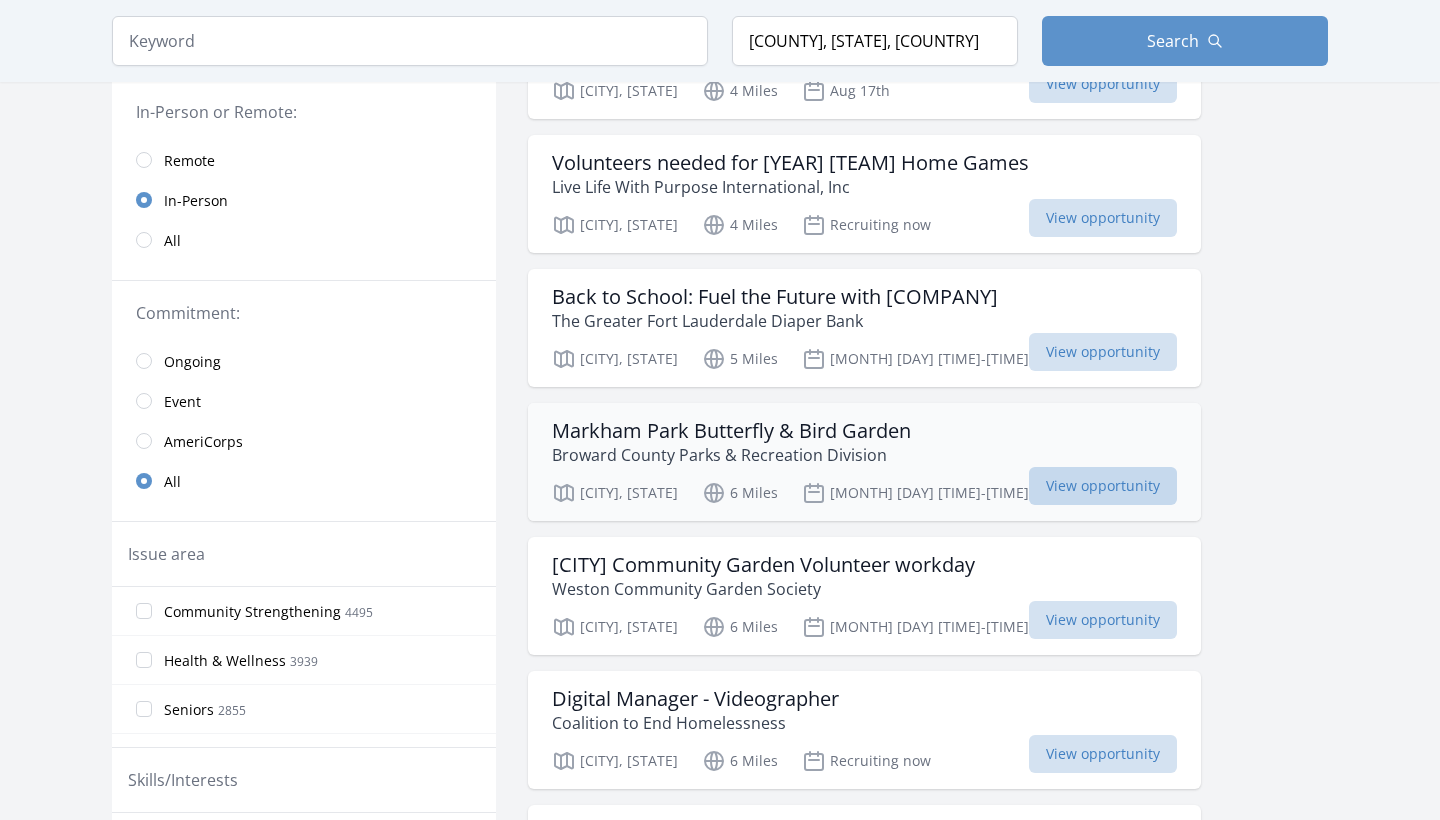 click on "View opportunity" at bounding box center [1103, 486] 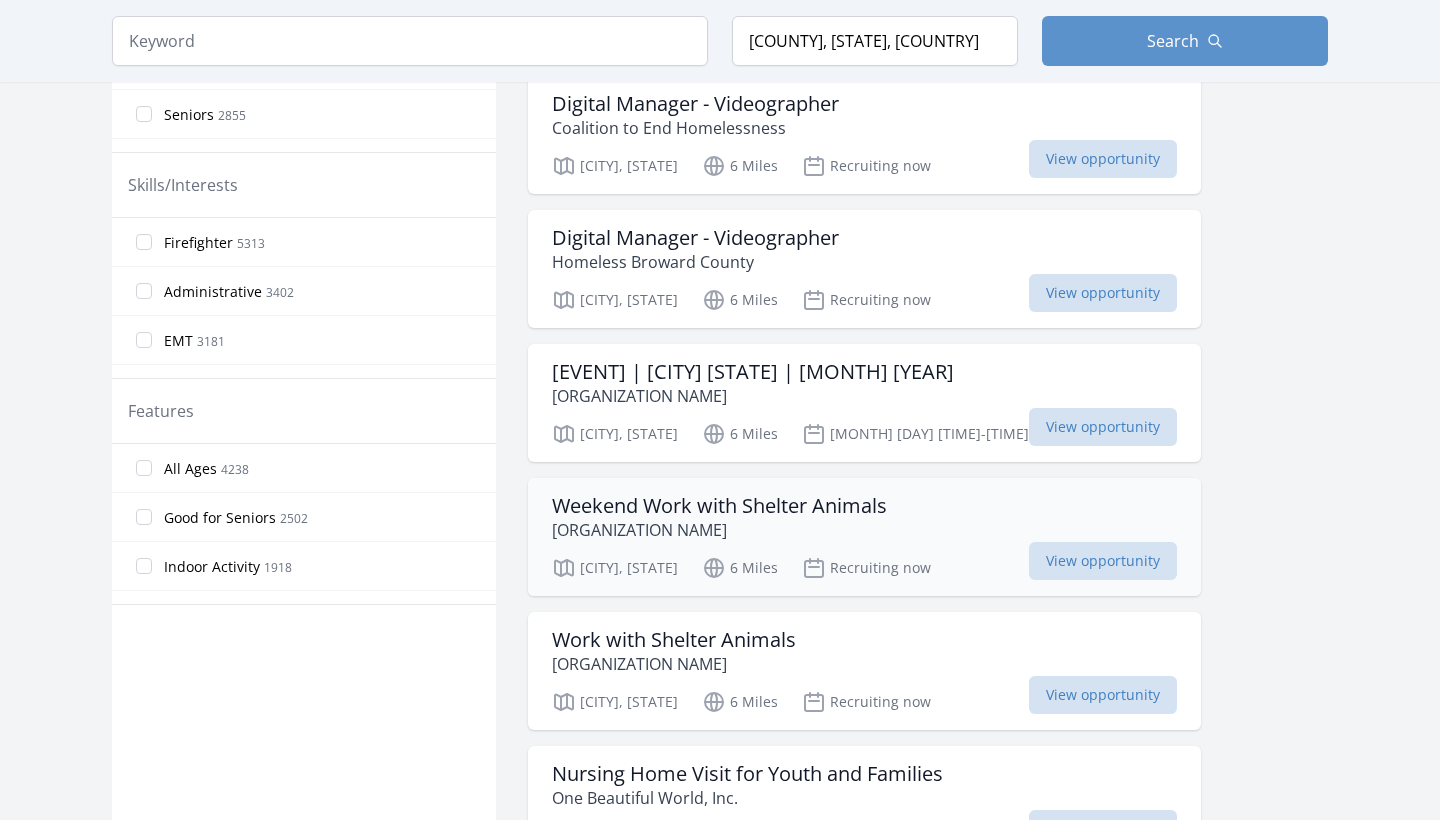 scroll, scrollTop: 889, scrollLeft: 0, axis: vertical 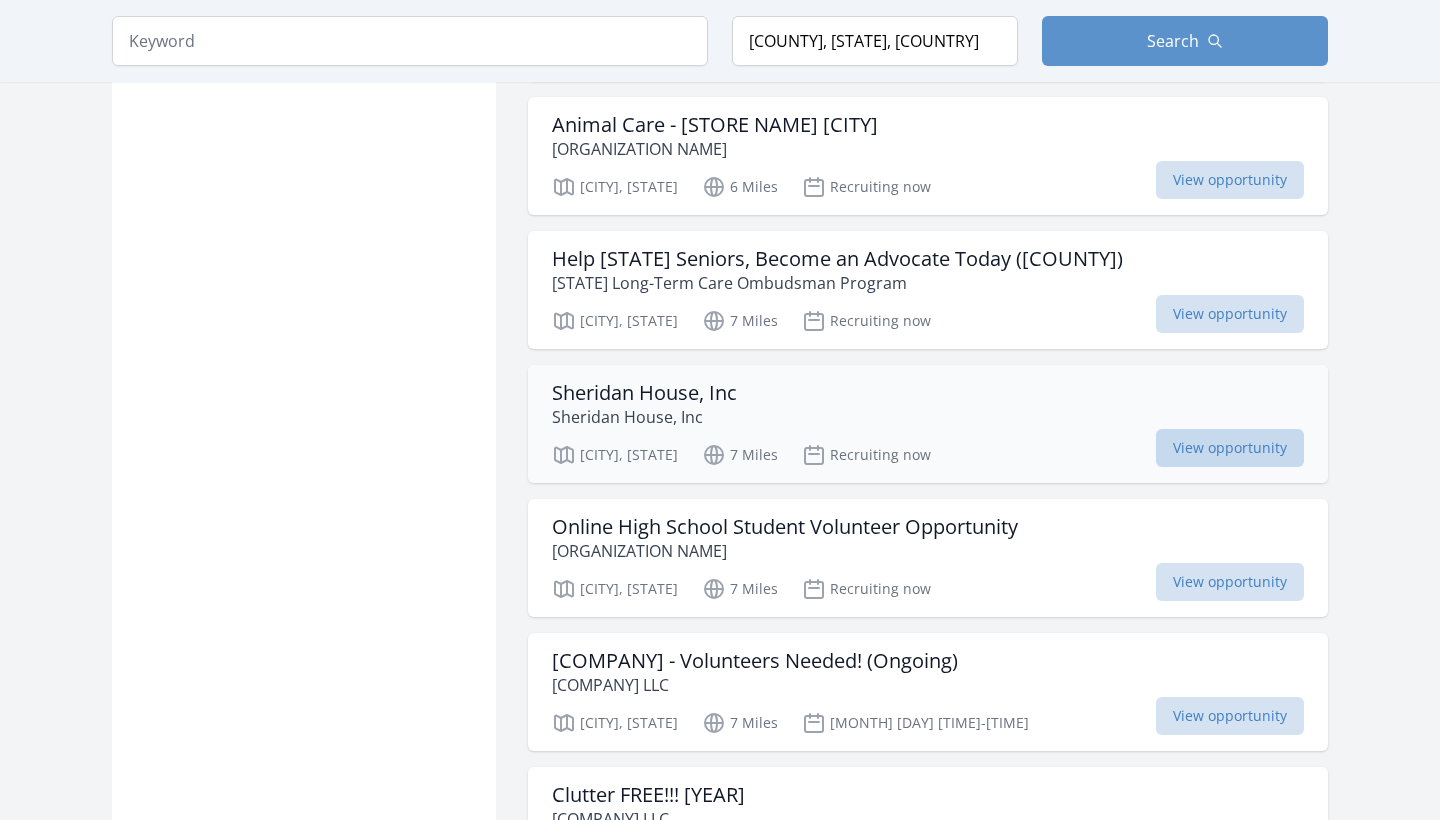 click on "View opportunity" at bounding box center [1230, 448] 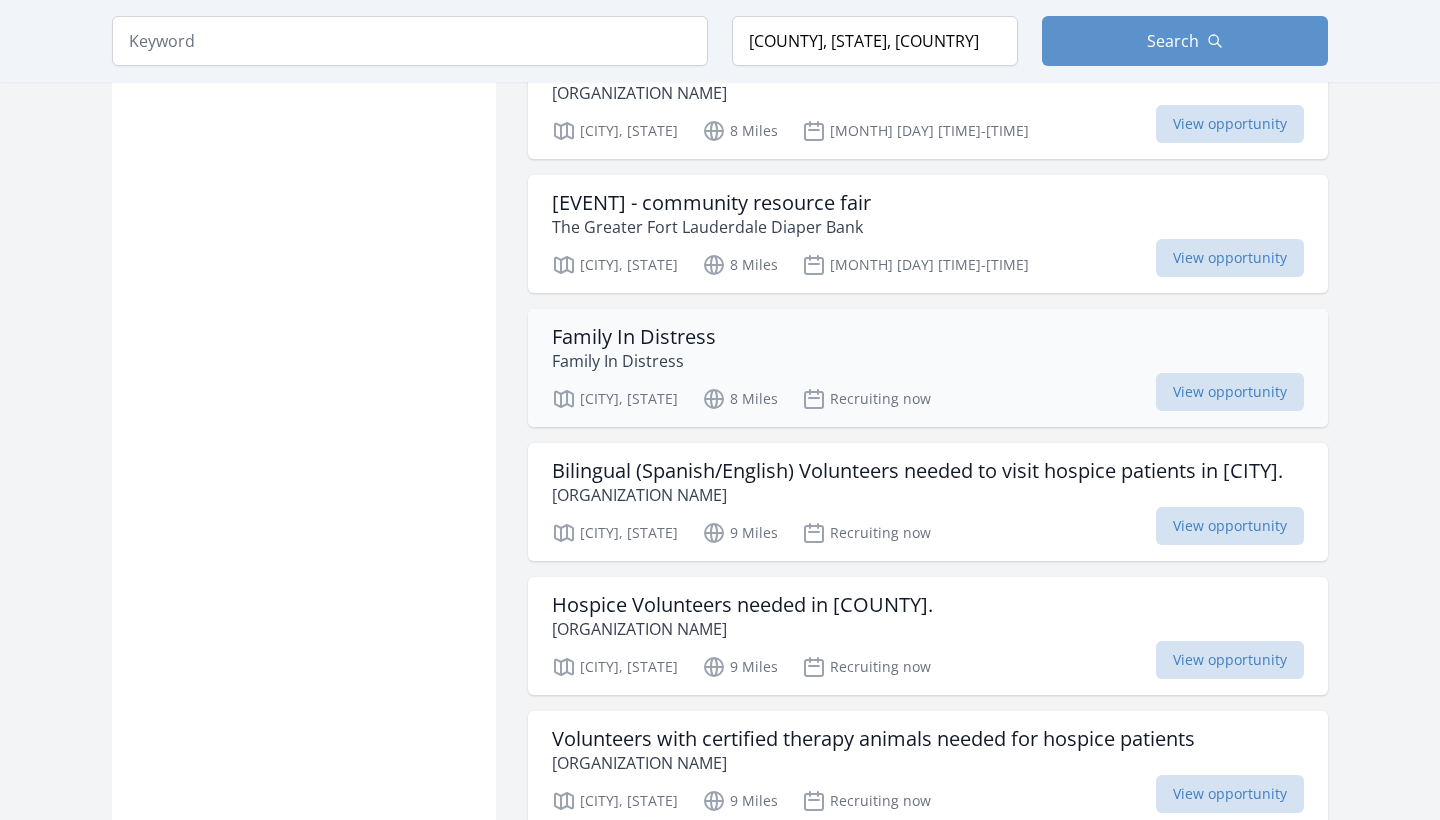 scroll, scrollTop: 3669, scrollLeft: 0, axis: vertical 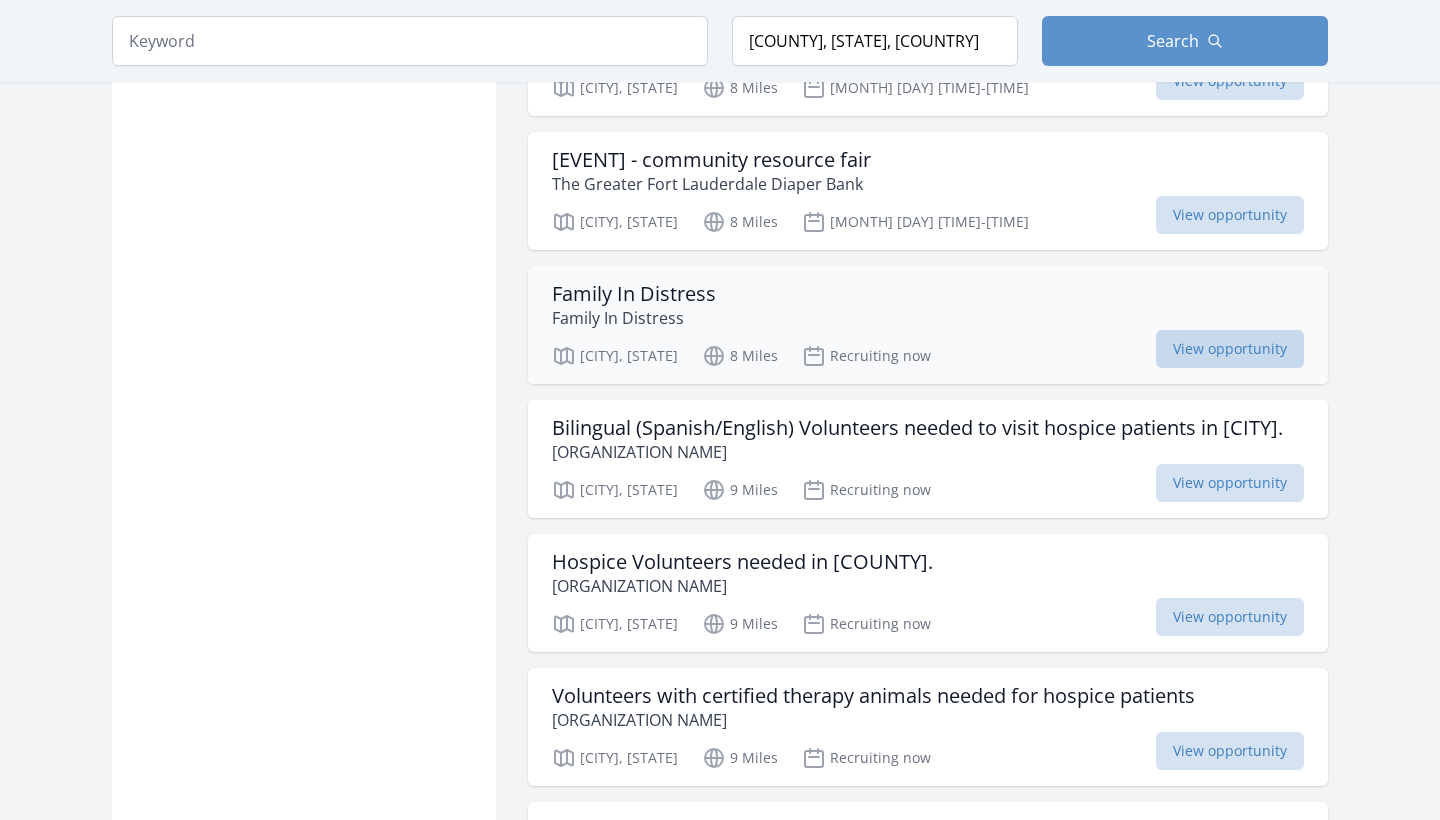 click on "View opportunity" at bounding box center (1230, 349) 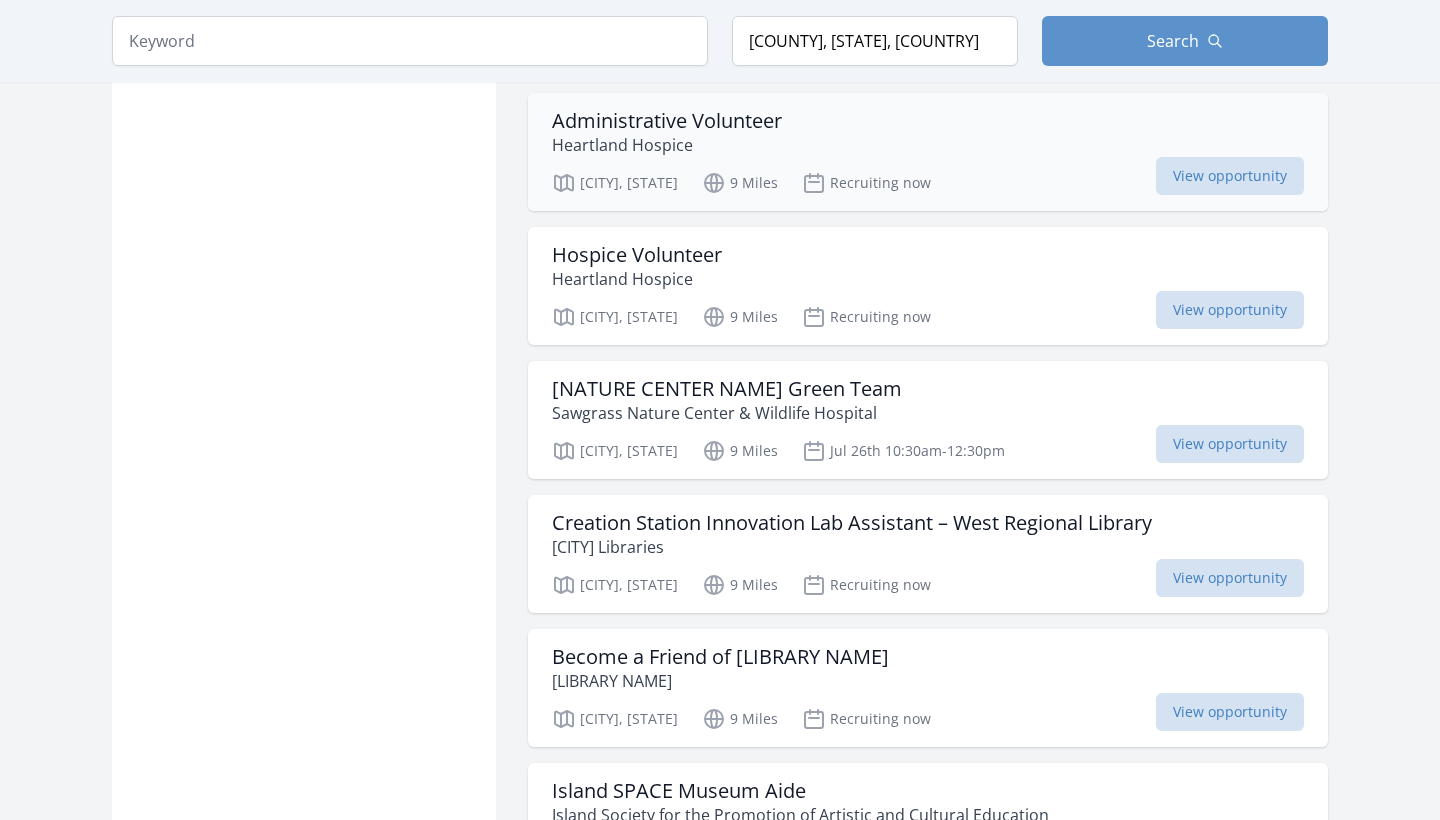 scroll, scrollTop: 4416, scrollLeft: 0, axis: vertical 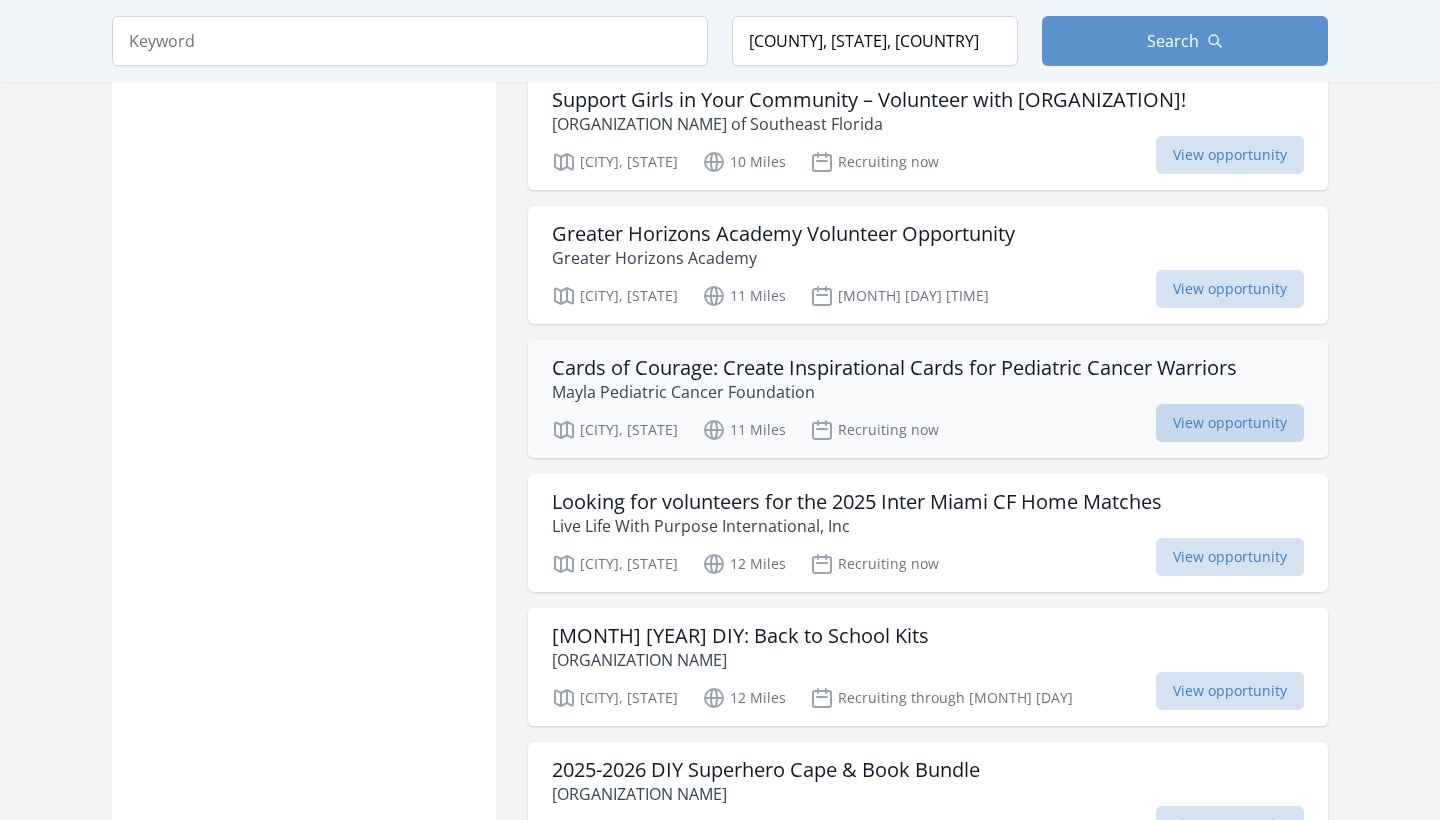 click on "View opportunity" at bounding box center (1230, 423) 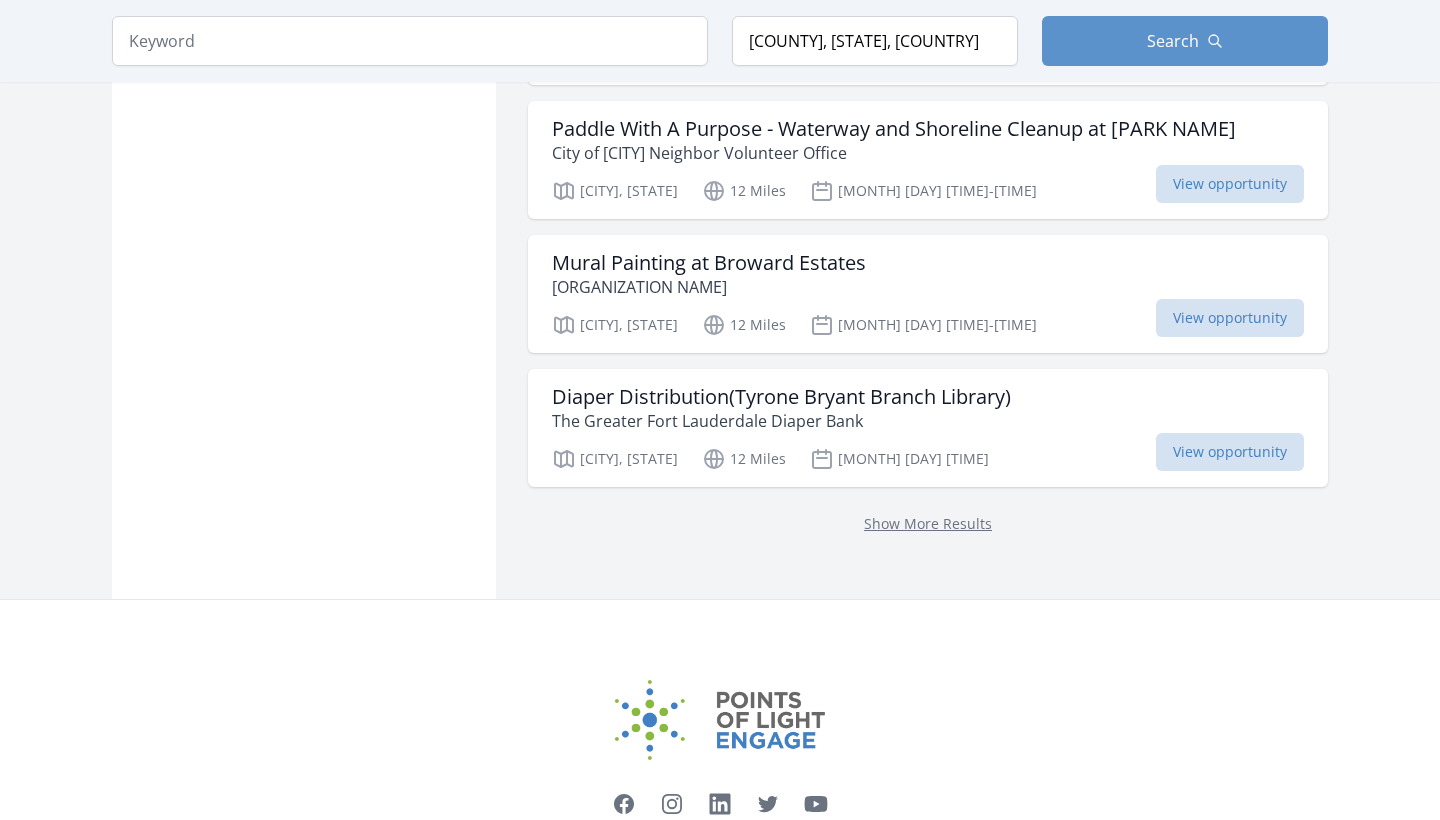 scroll, scrollTop: 7945, scrollLeft: 0, axis: vertical 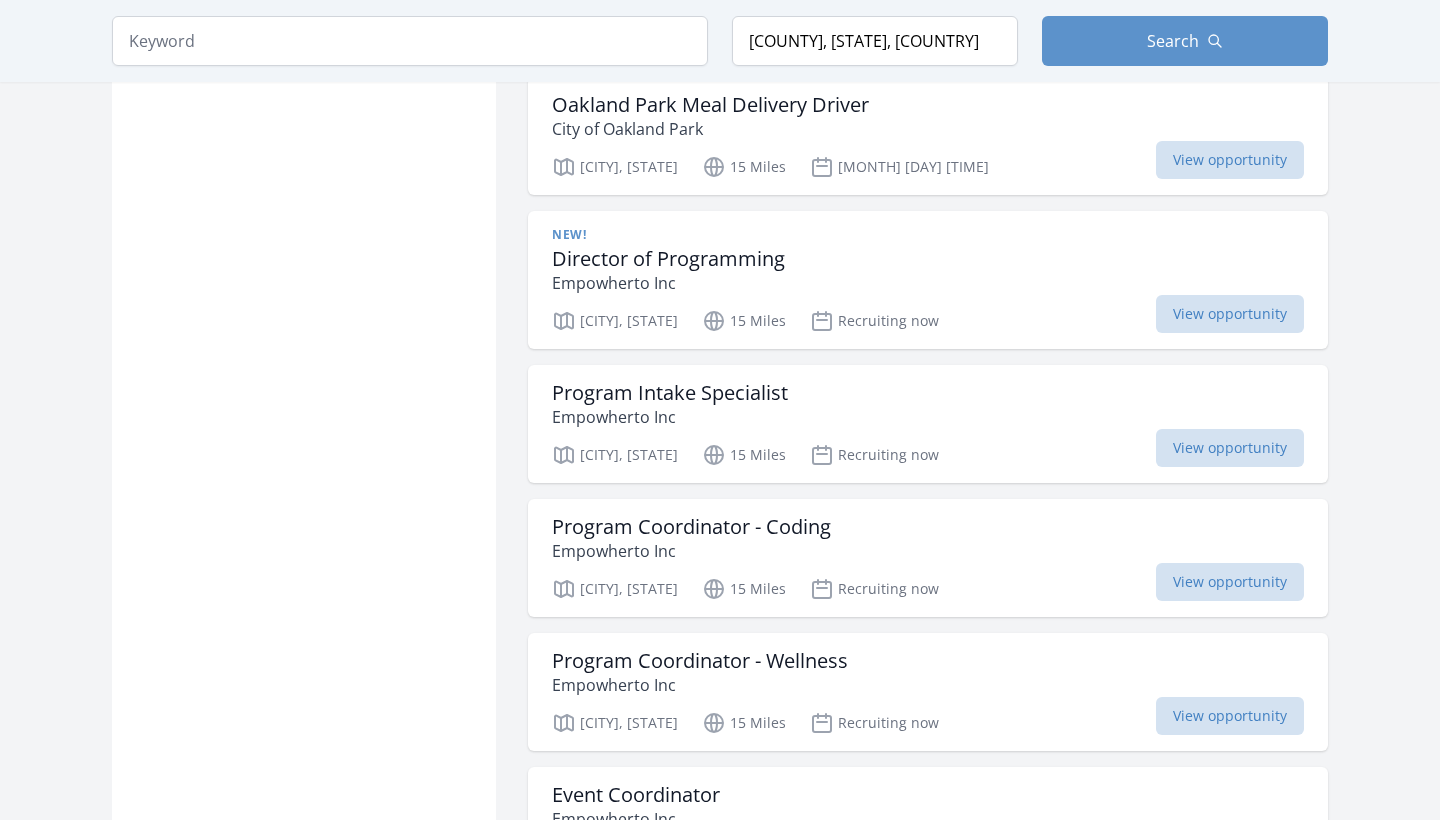 click on "View opportunity" at bounding box center (1230, 26) 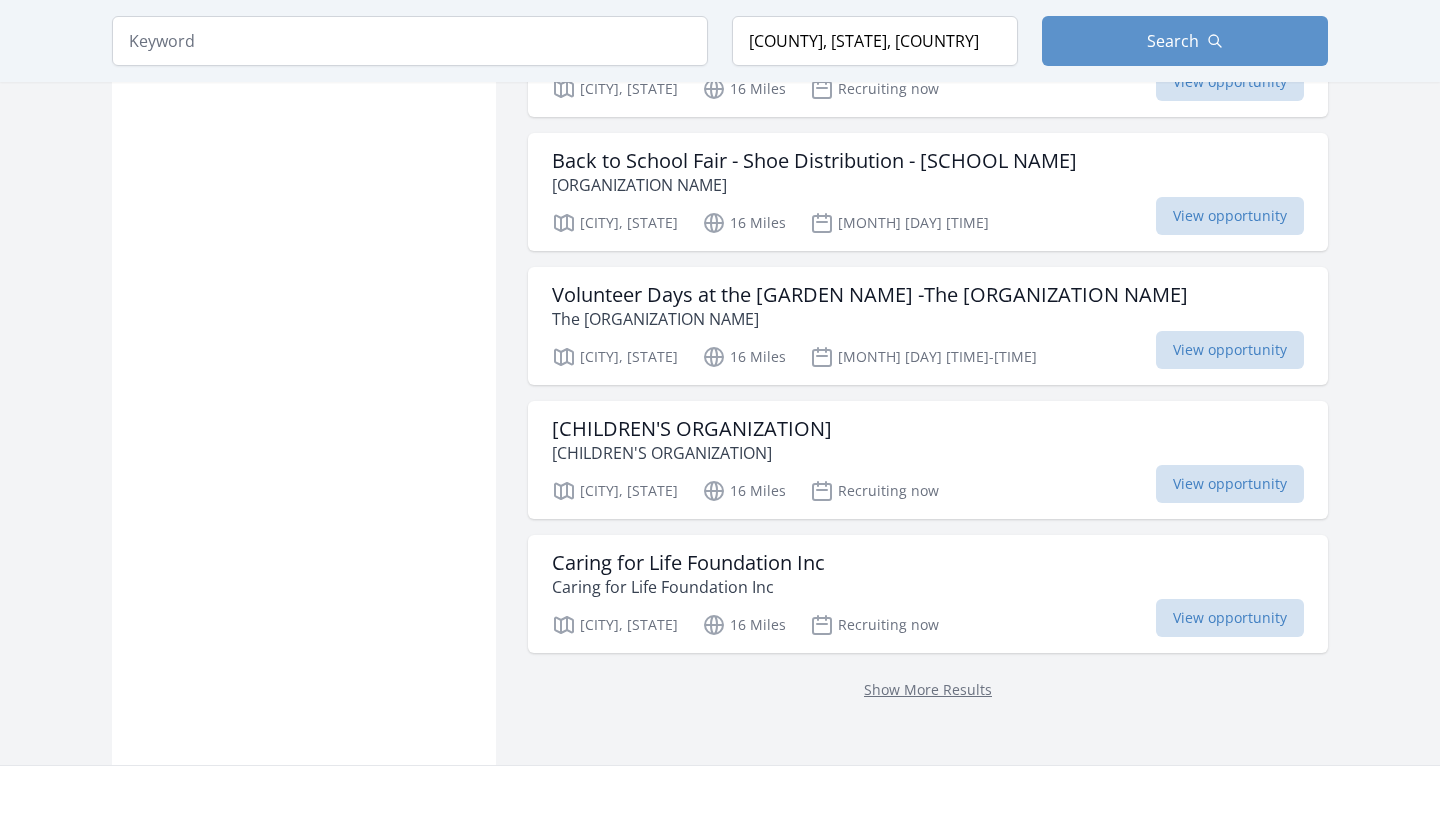 scroll, scrollTop: 15924, scrollLeft: 0, axis: vertical 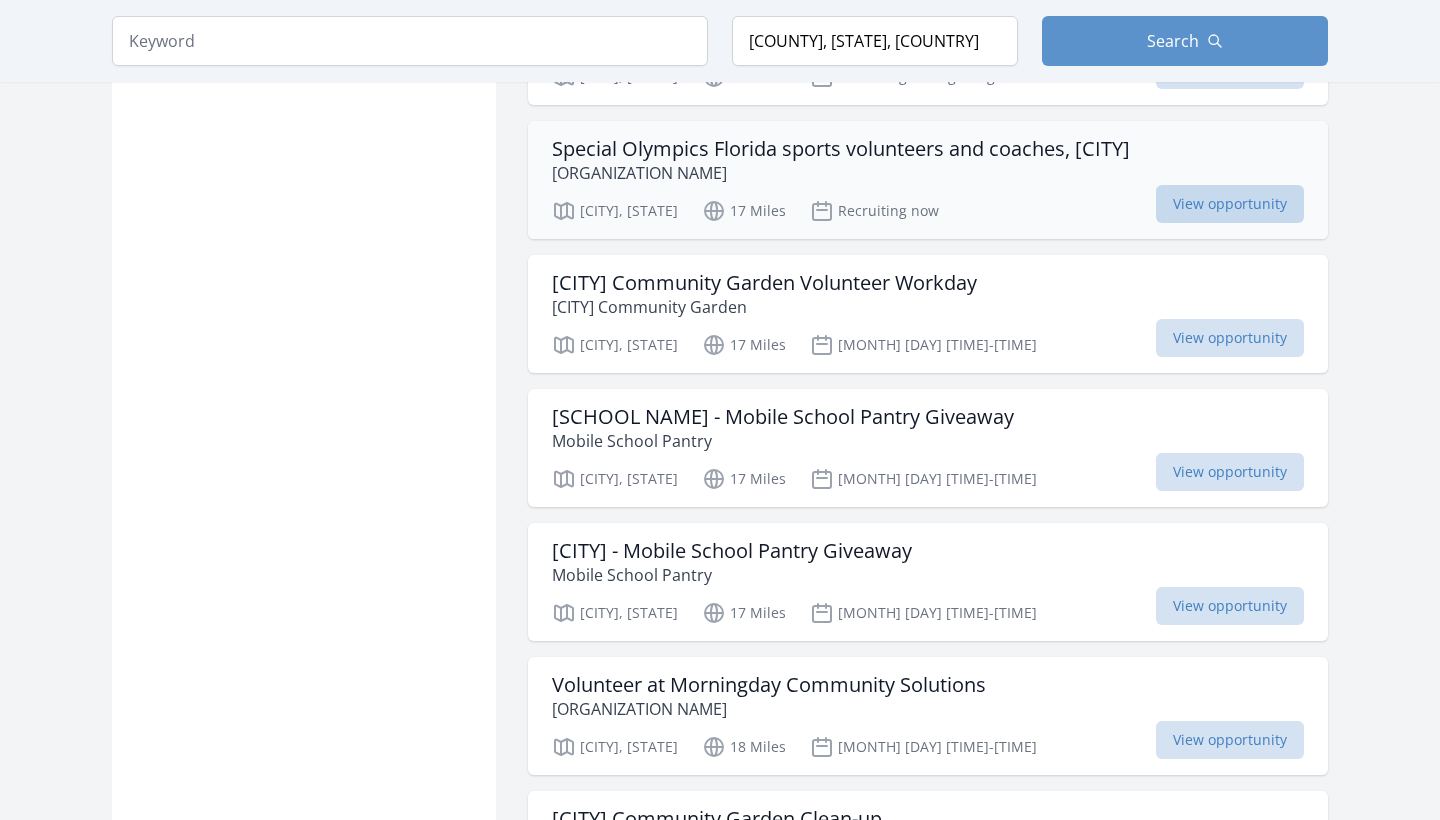 click on "View opportunity" at bounding box center (1230, 204) 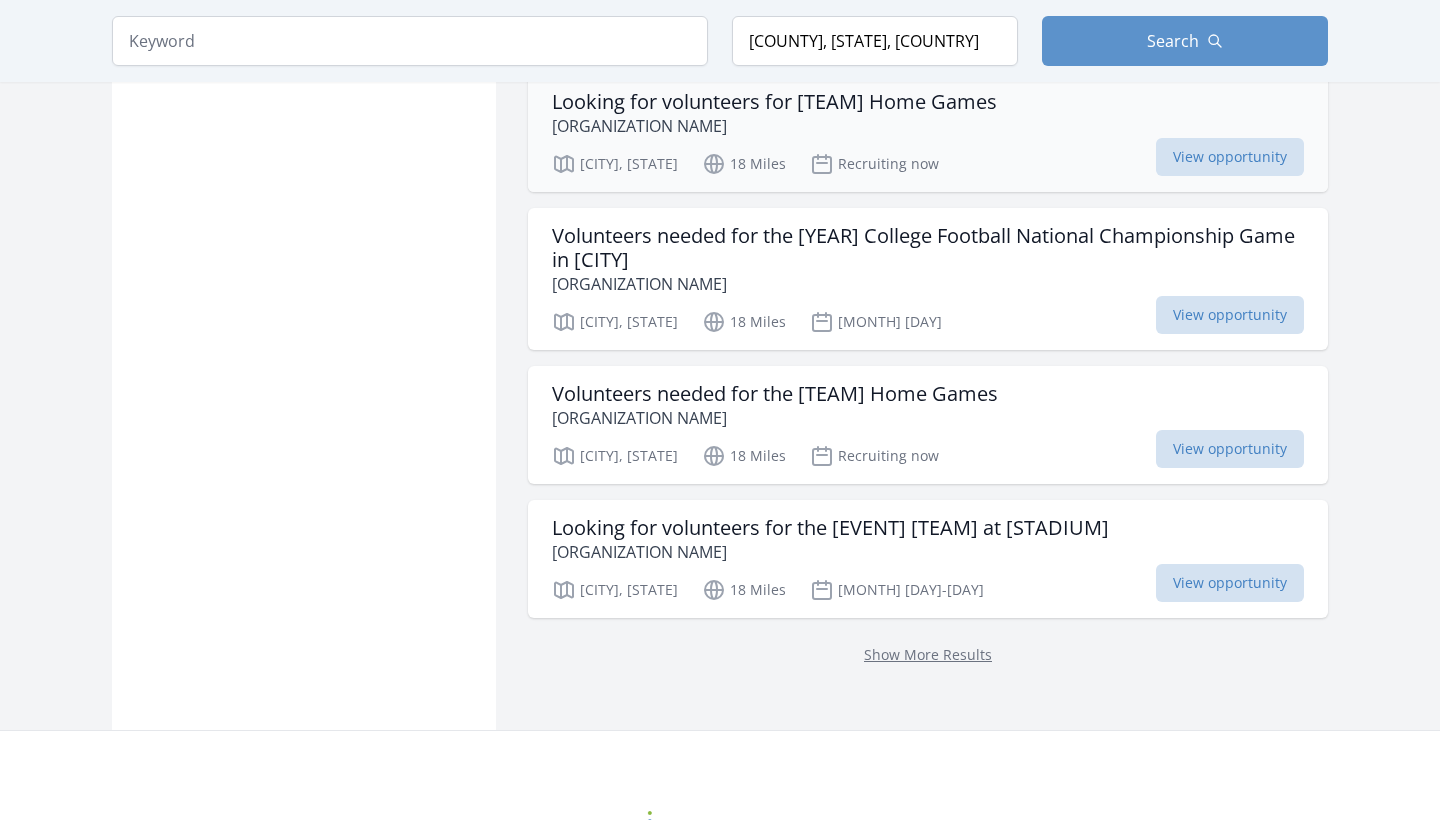 scroll, scrollTop: 18607, scrollLeft: 0, axis: vertical 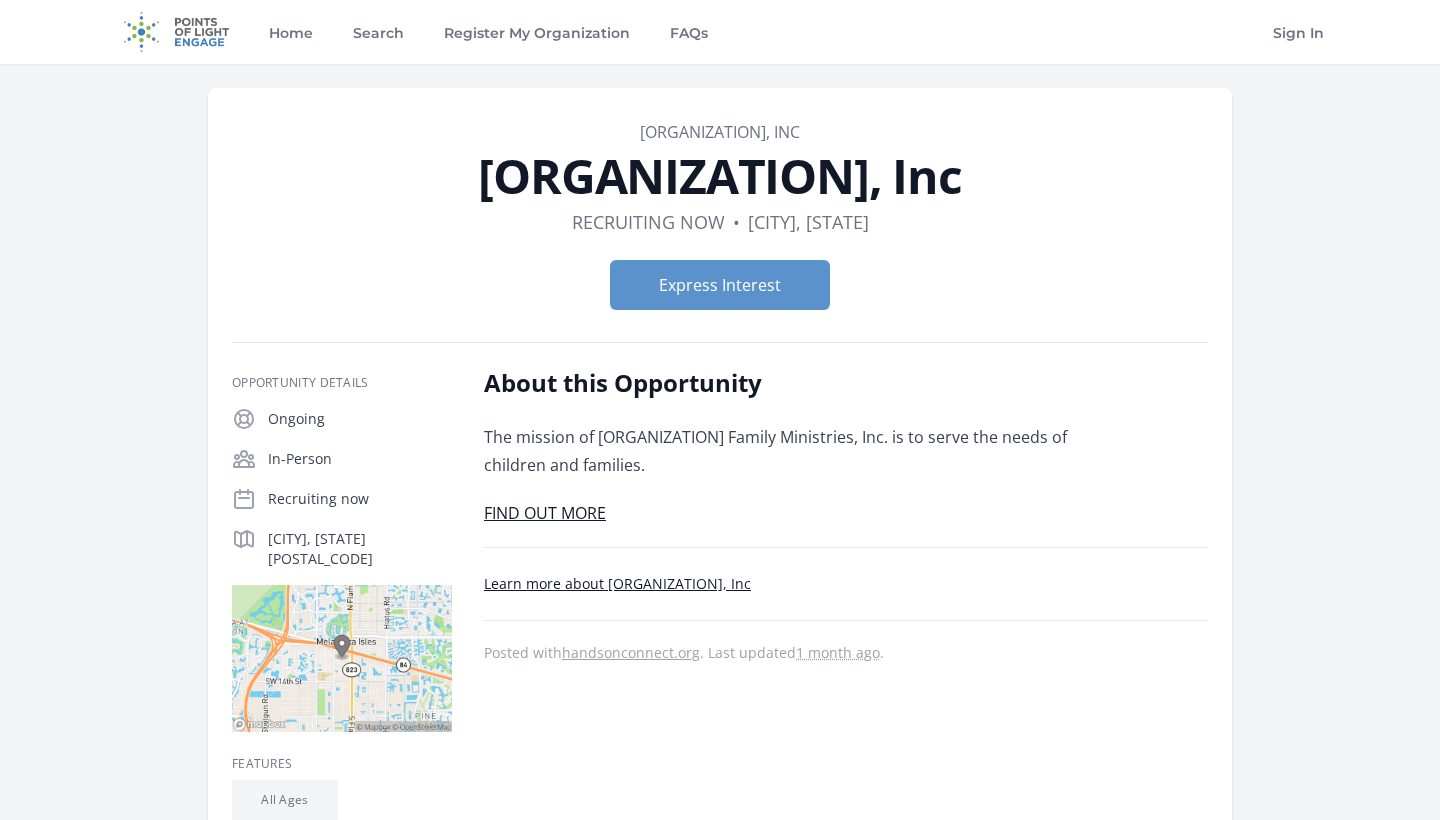 click on "FIND OUT MORE" at bounding box center (545, 513) 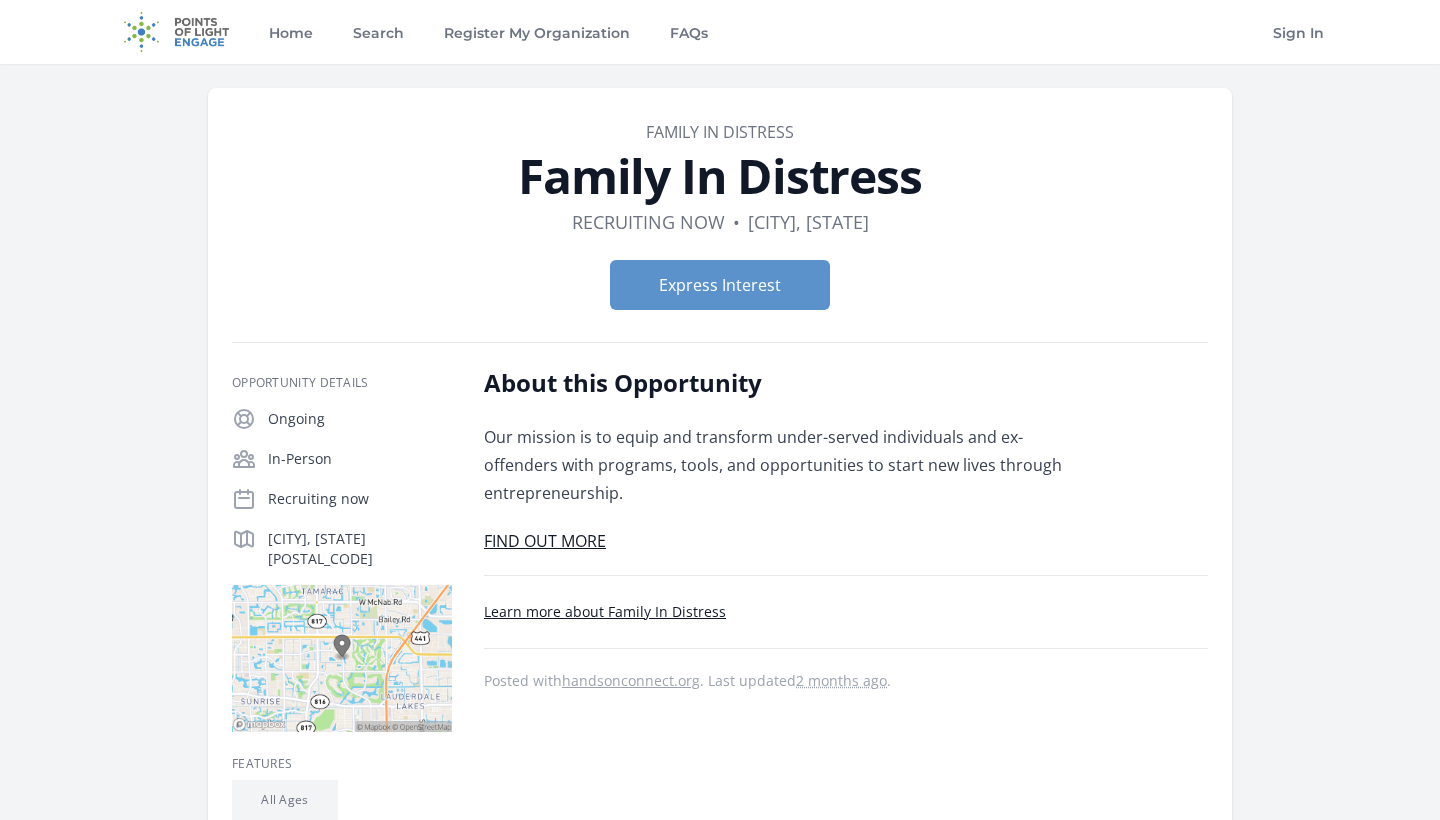 scroll, scrollTop: 0, scrollLeft: 0, axis: both 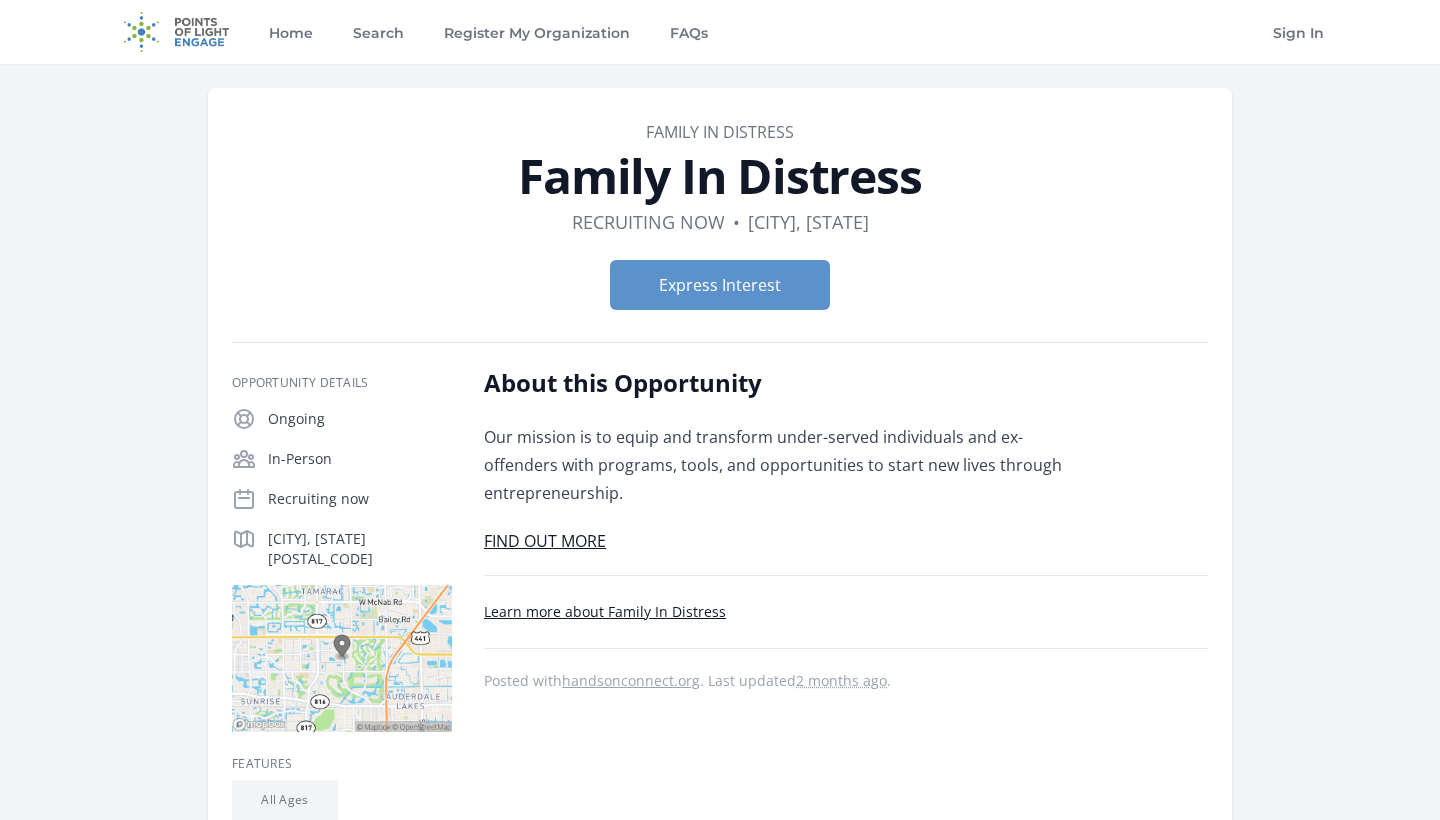 click on "FIND OUT MORE" at bounding box center [545, 541] 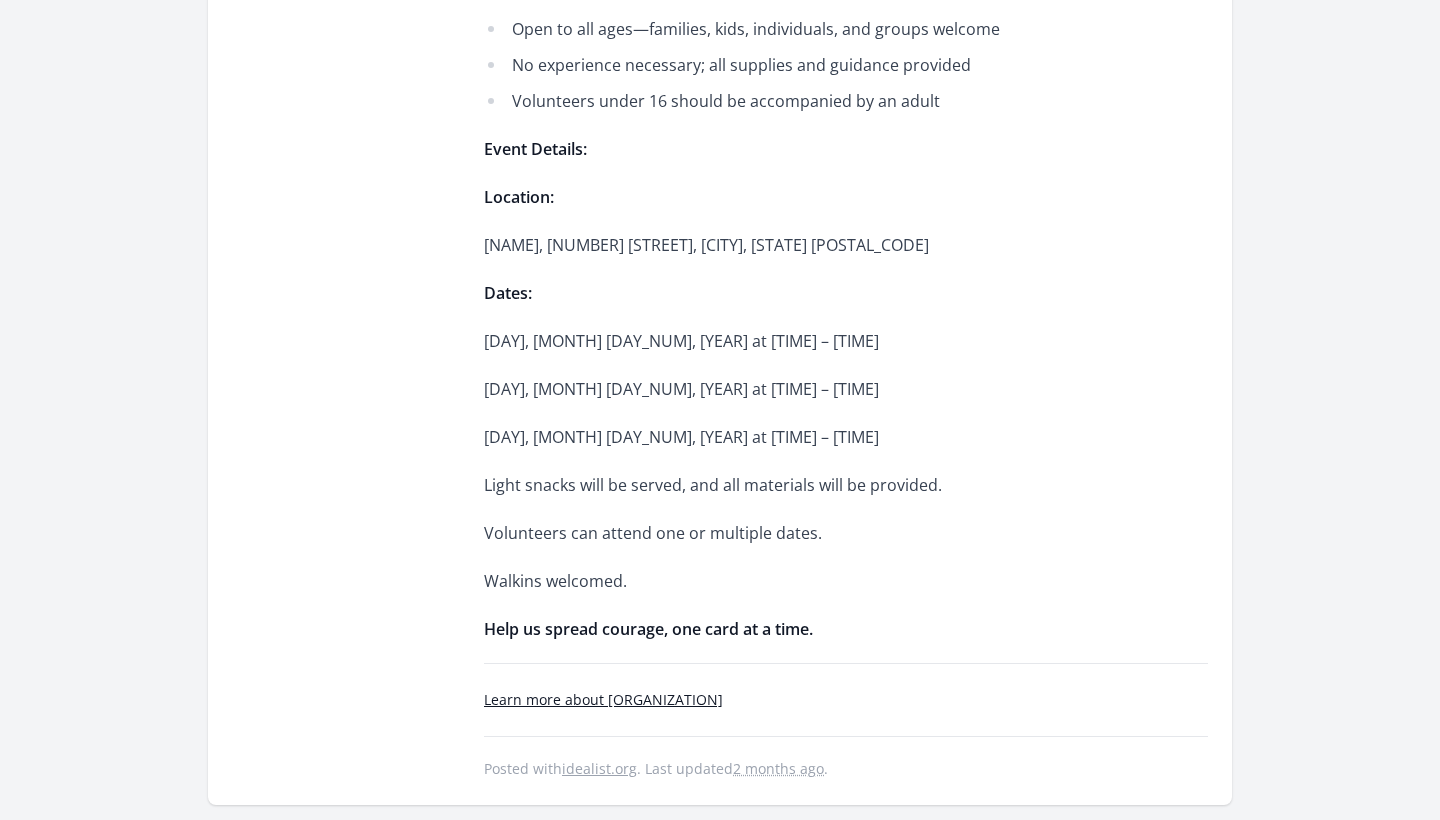 scroll, scrollTop: 1058, scrollLeft: 0, axis: vertical 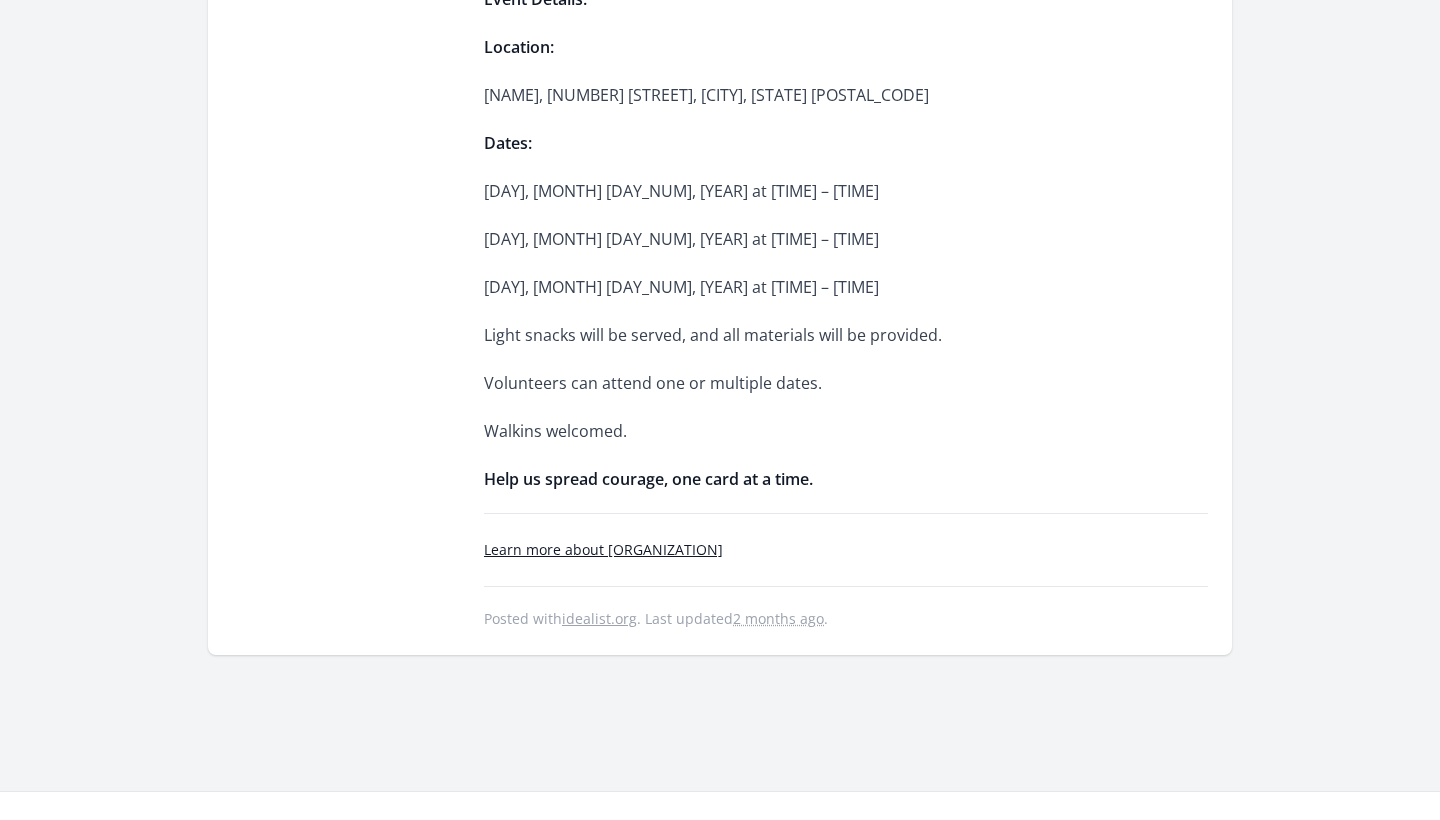 click on "Learn more about Mayla Pediatric Cancer Foundation" at bounding box center [603, 549] 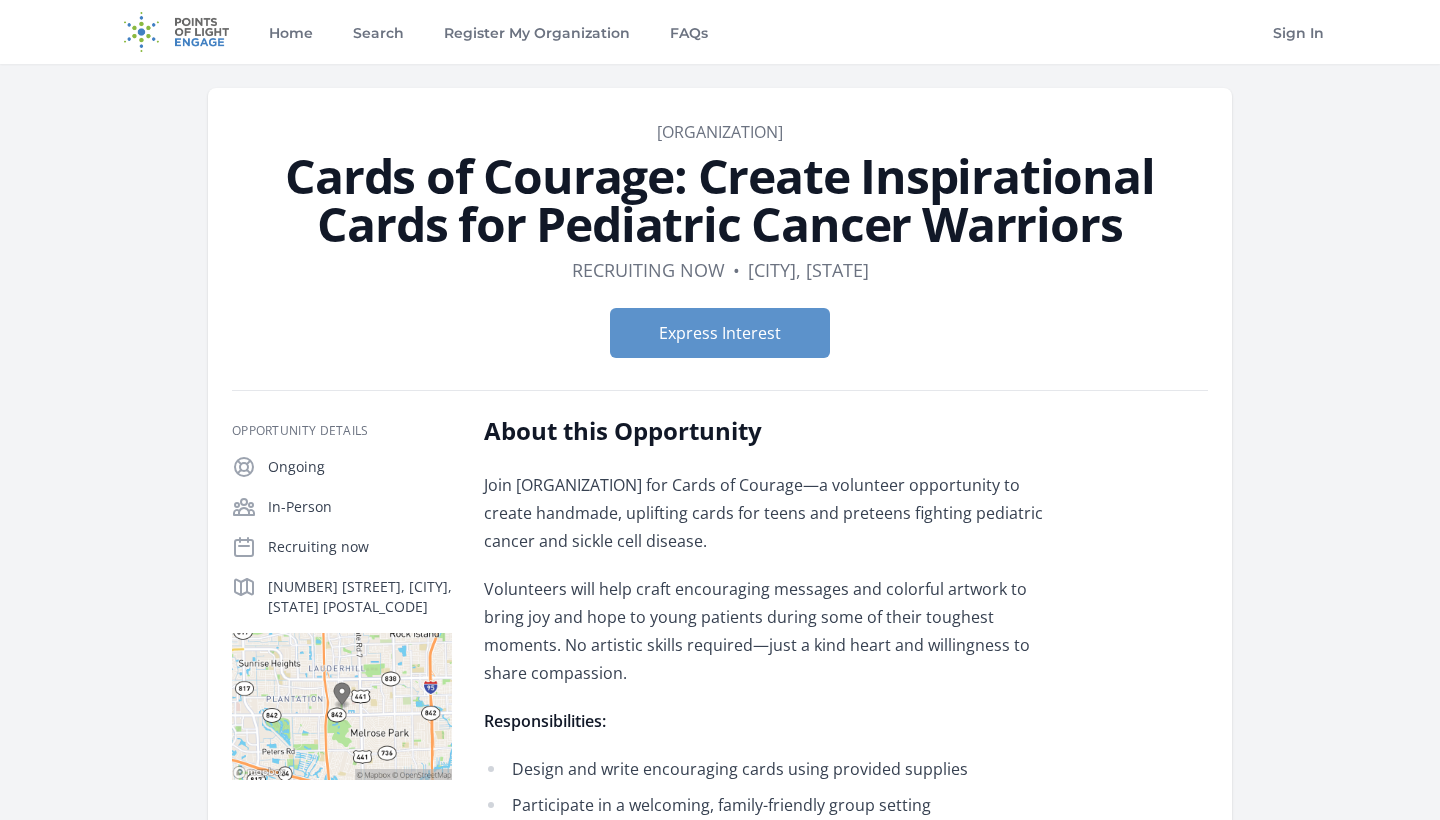 scroll, scrollTop: 0, scrollLeft: 0, axis: both 